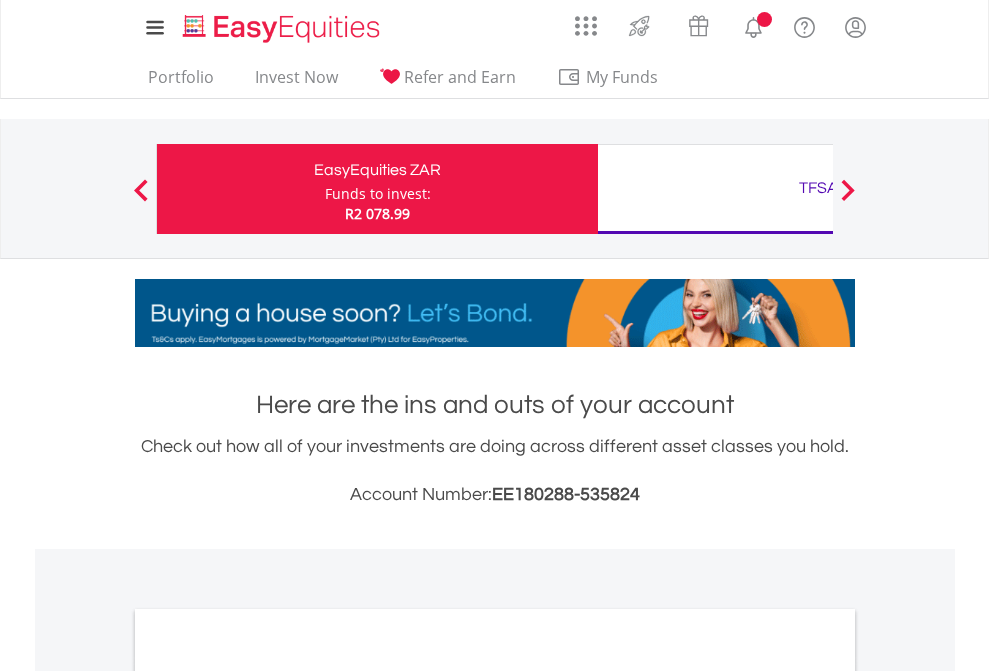 scroll, scrollTop: 0, scrollLeft: 0, axis: both 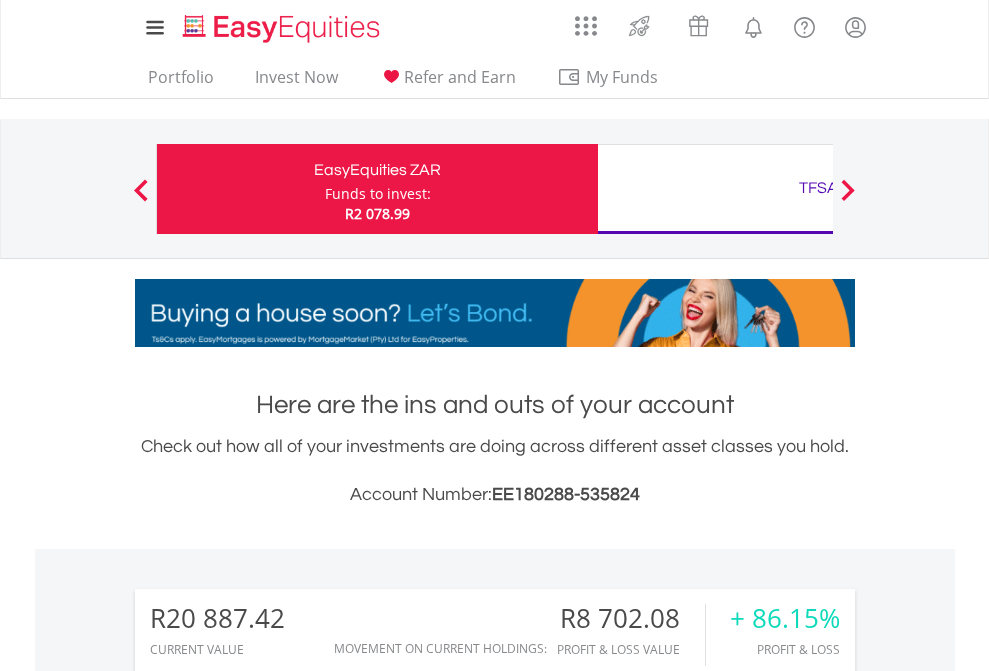 click on "Funds to invest:" at bounding box center (378, 194) 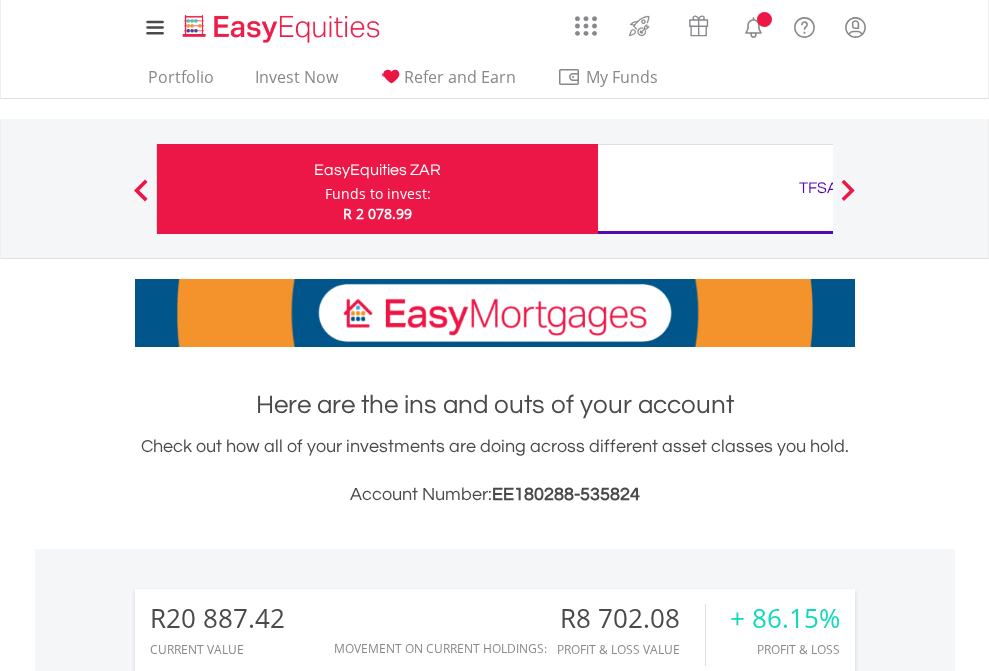 scroll, scrollTop: 0, scrollLeft: 0, axis: both 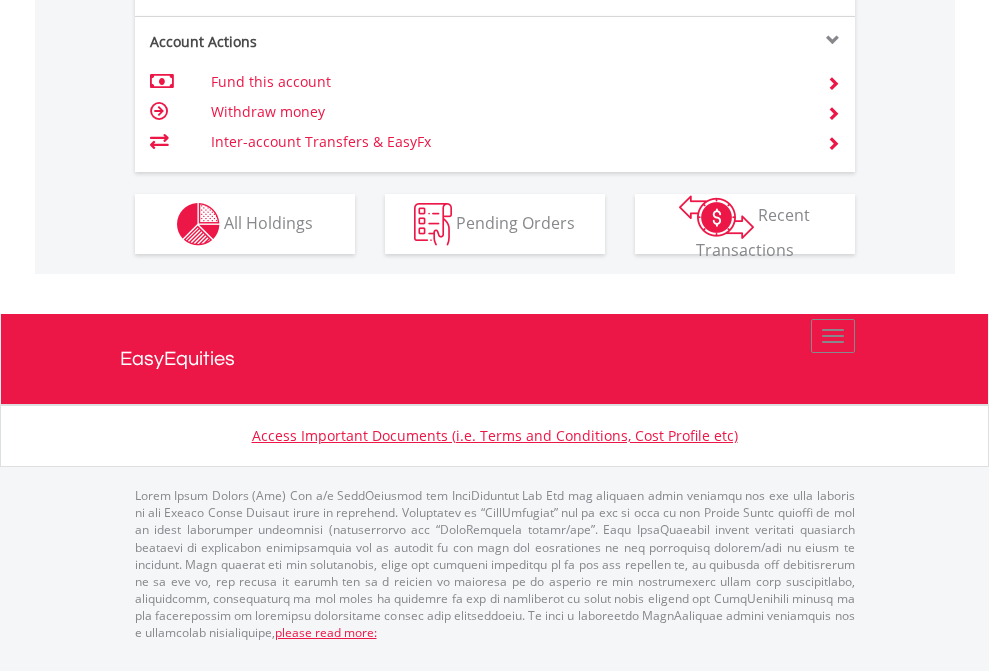 click on "Investment types" at bounding box center [706, -337] 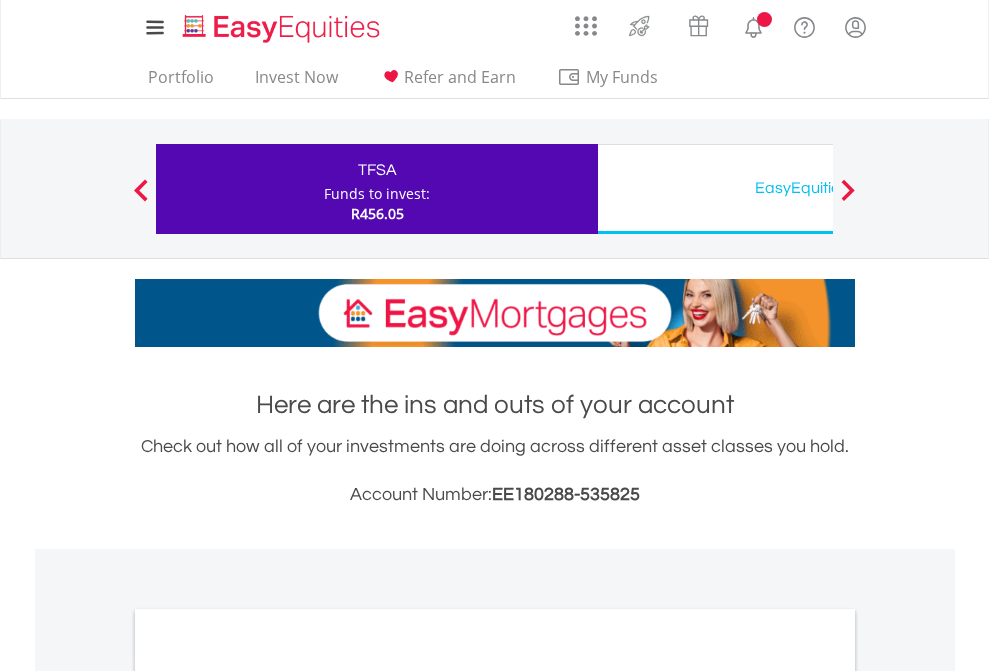 scroll, scrollTop: 0, scrollLeft: 0, axis: both 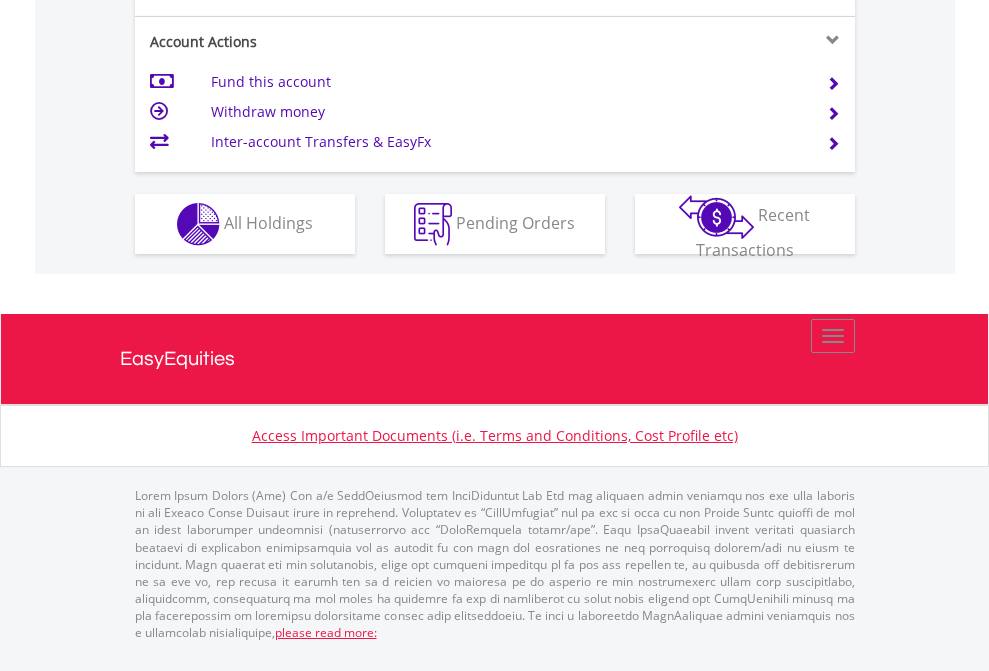 click on "Investment types" at bounding box center [706, -337] 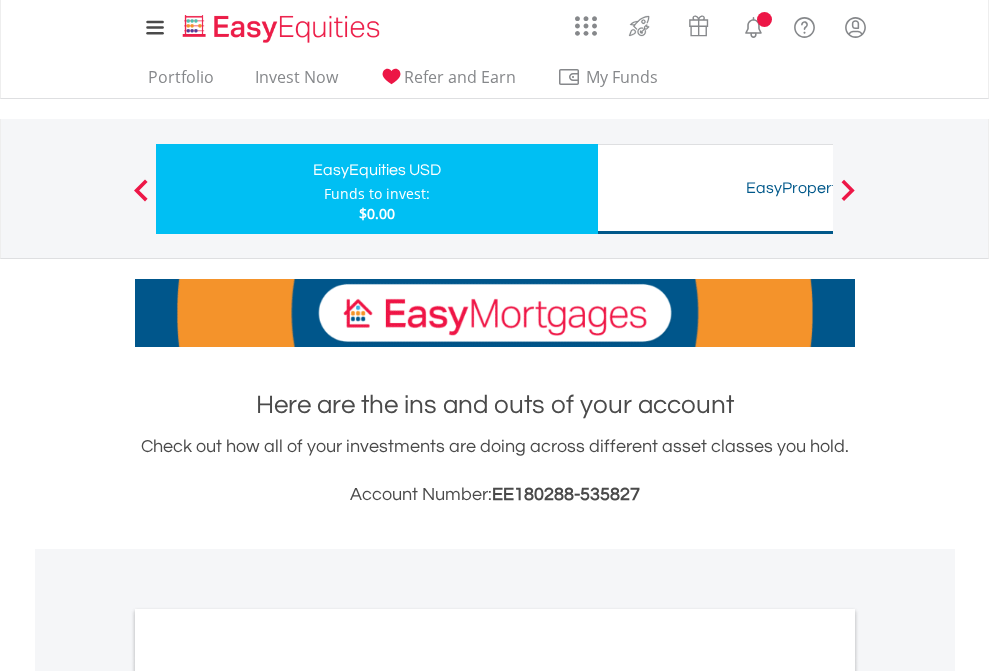 scroll, scrollTop: 0, scrollLeft: 0, axis: both 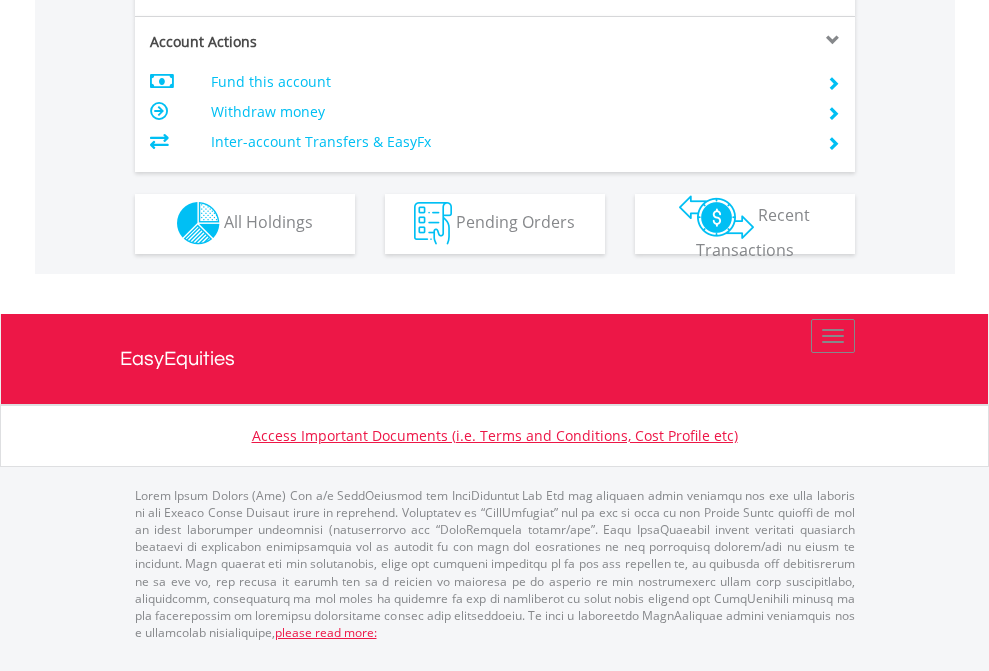 click on "Investment types" at bounding box center (706, -353) 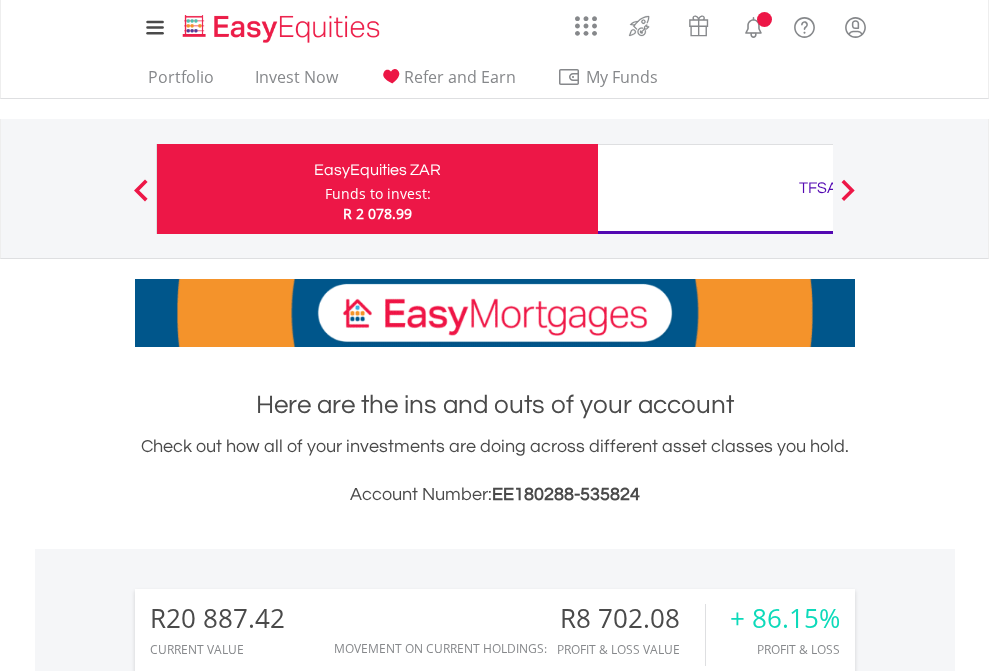 scroll, scrollTop: 0, scrollLeft: 0, axis: both 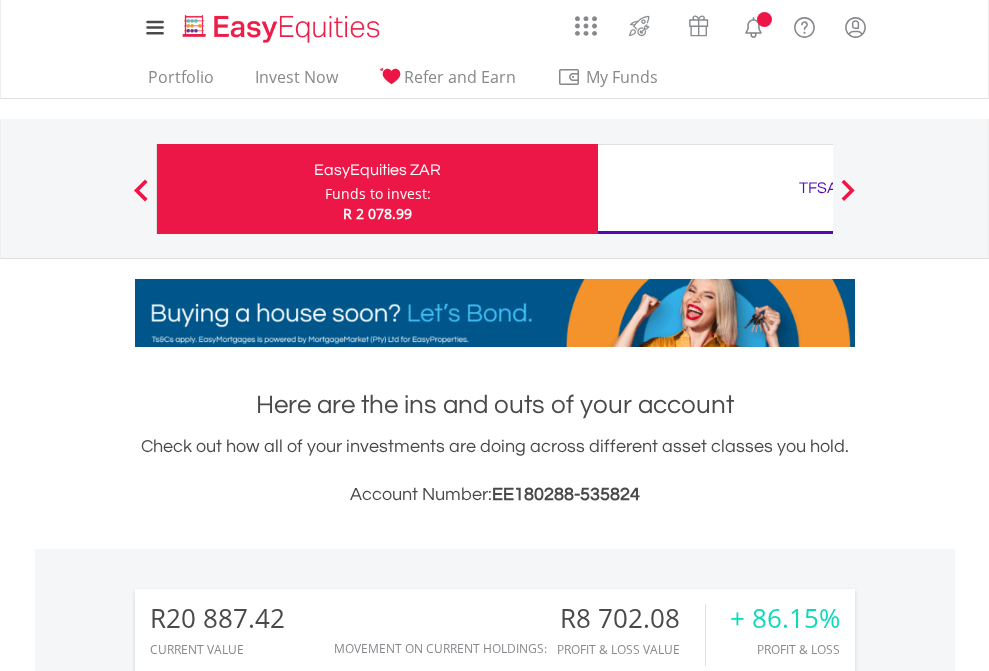 click on "All Holdings" at bounding box center [268, 1626] 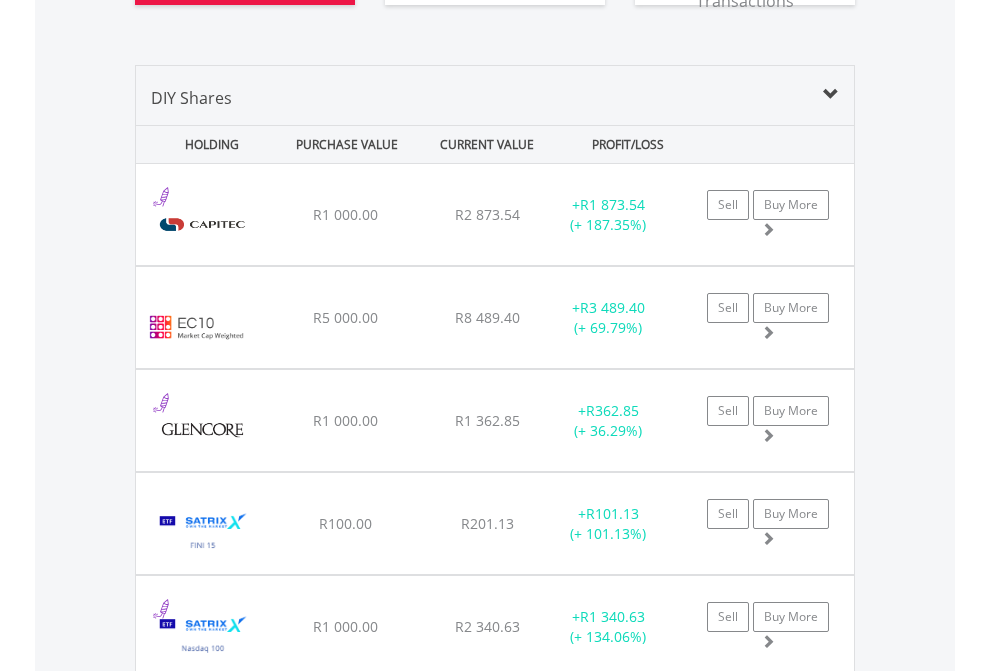 scroll, scrollTop: 2384, scrollLeft: 0, axis: vertical 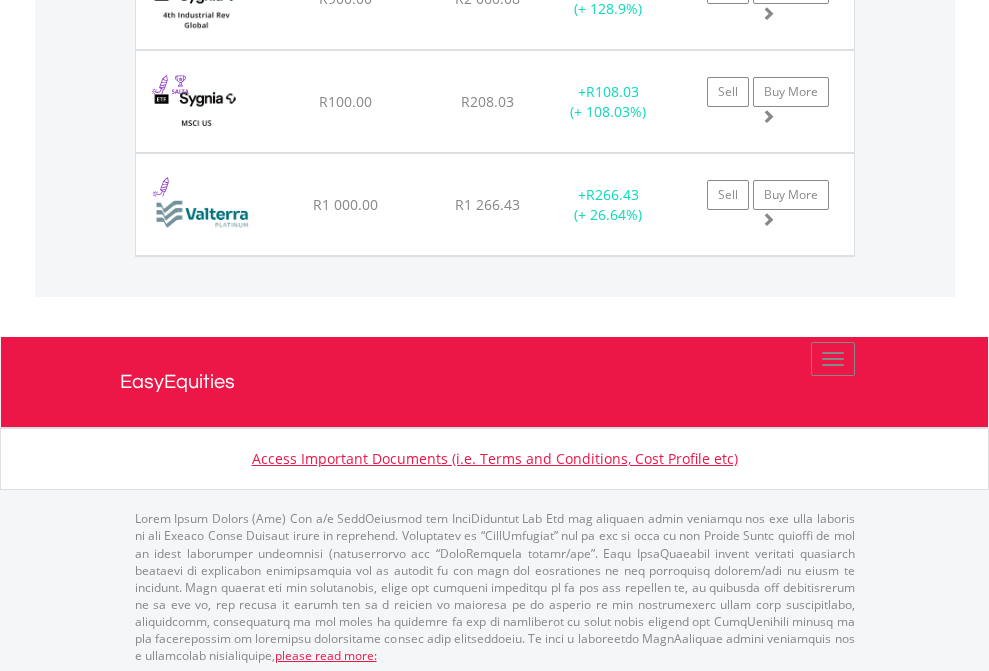 click on "TFSA" at bounding box center [818, -2196] 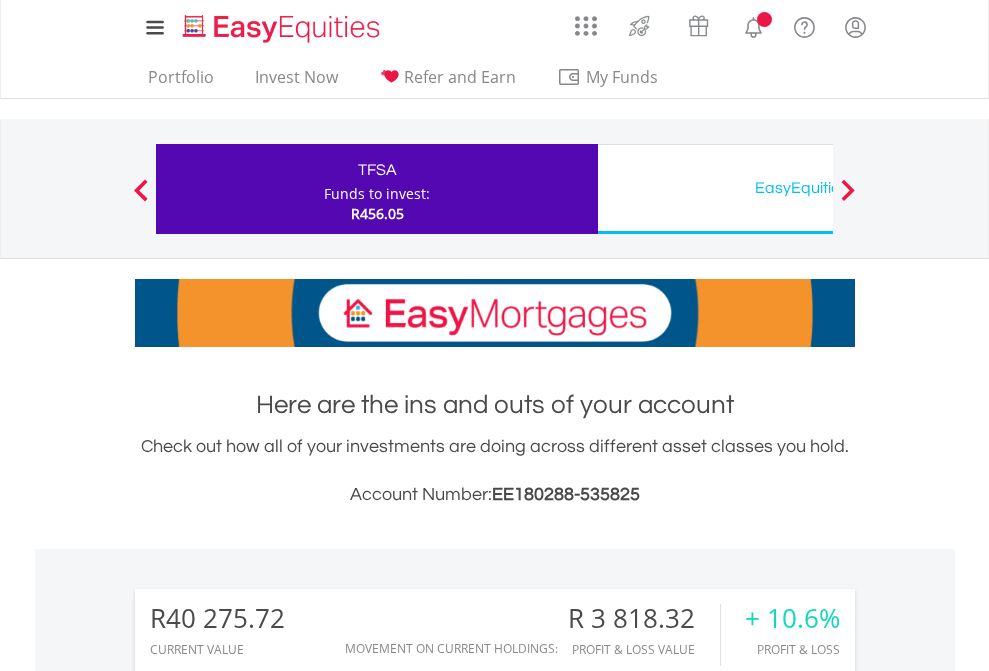 scroll, scrollTop: 0, scrollLeft: 0, axis: both 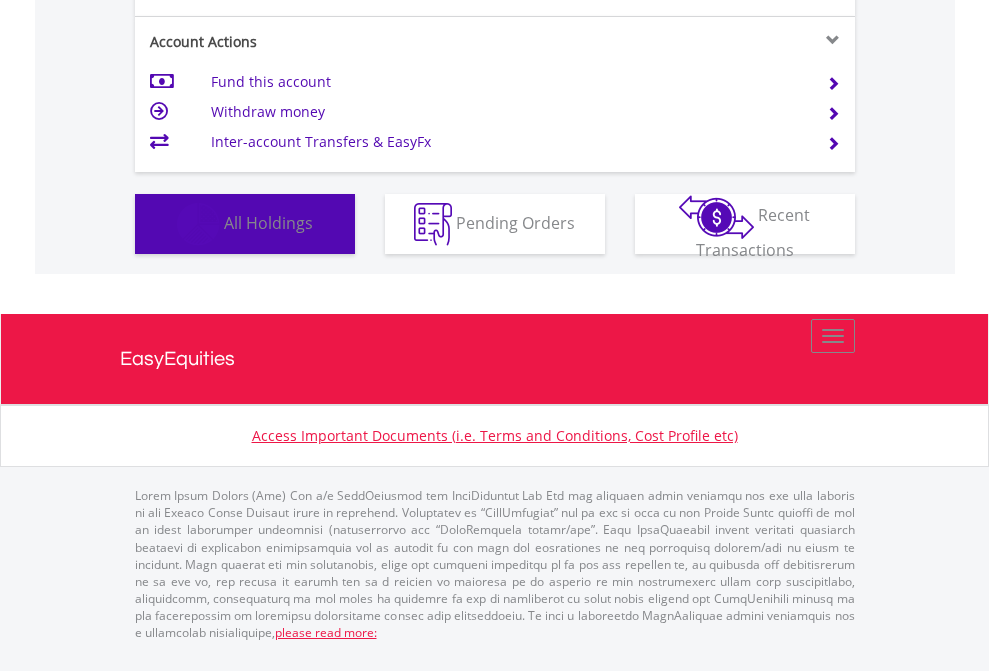 click on "All Holdings" at bounding box center [268, 222] 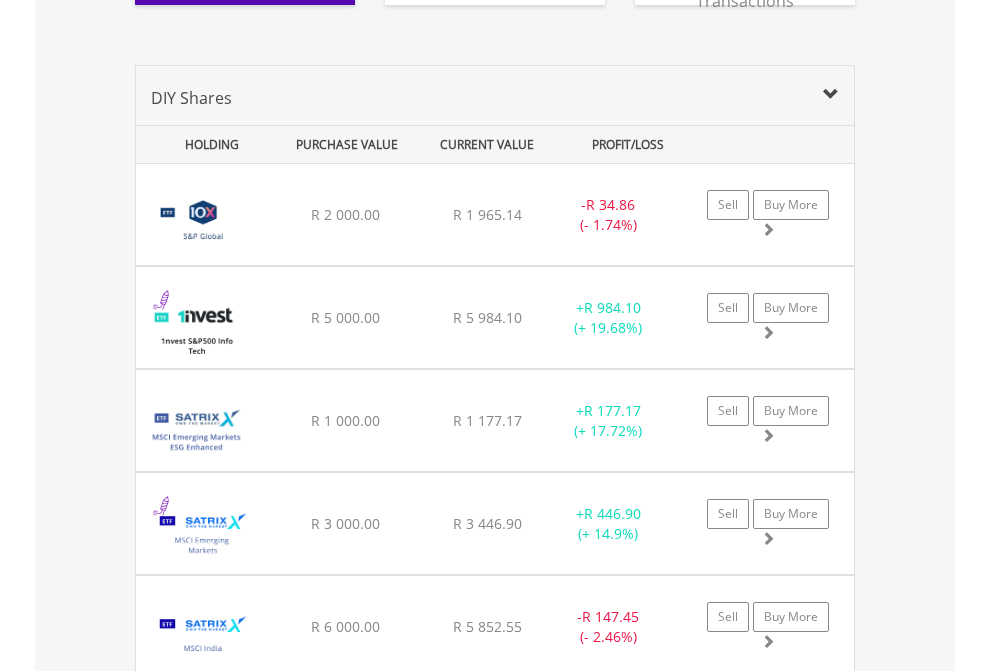 scroll, scrollTop: 2304, scrollLeft: 0, axis: vertical 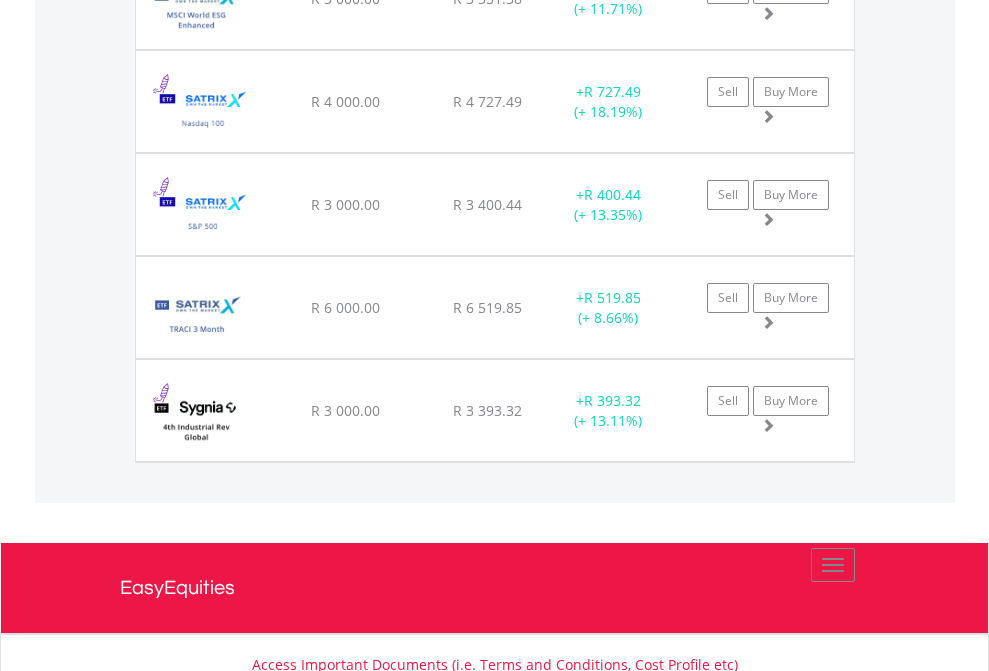 click on "EasyEquities USD" at bounding box center [818, -2116] 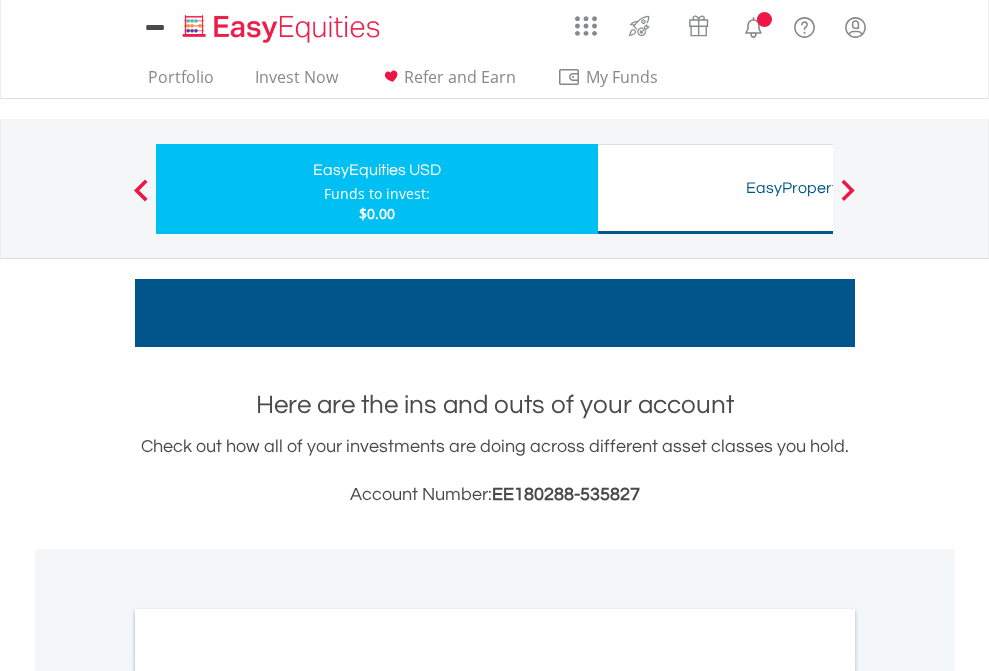 scroll, scrollTop: 0, scrollLeft: 0, axis: both 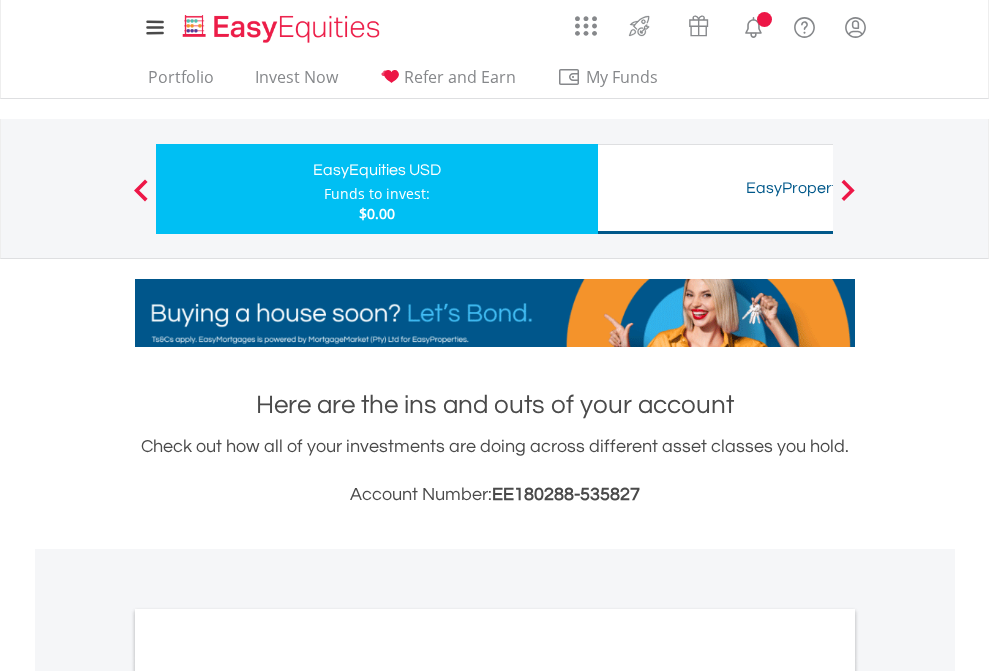 click on "All Holdings" at bounding box center (268, 1096) 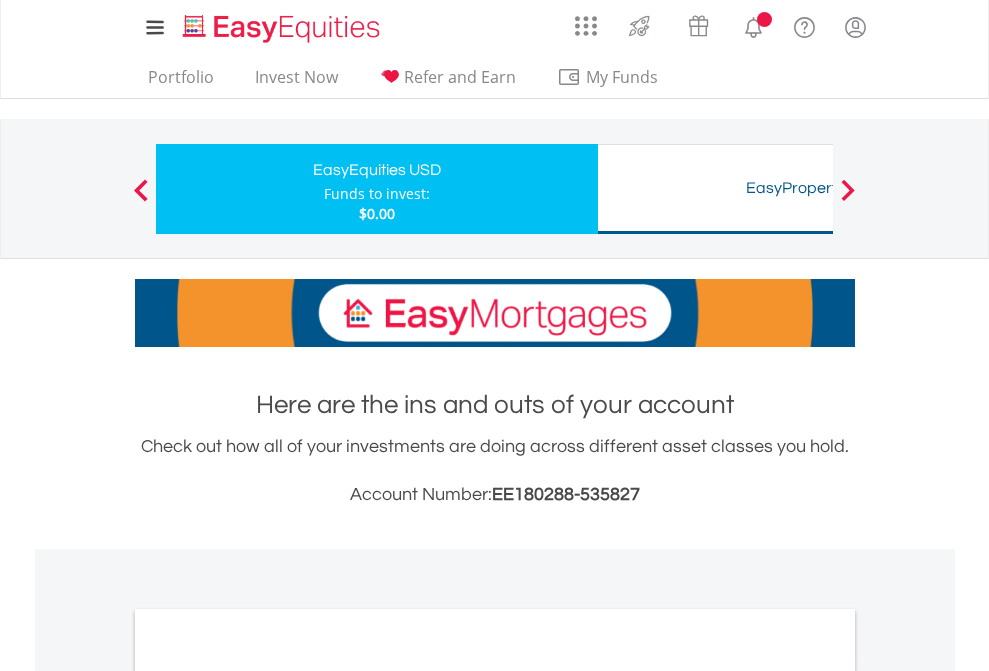 scroll, scrollTop: 1202, scrollLeft: 0, axis: vertical 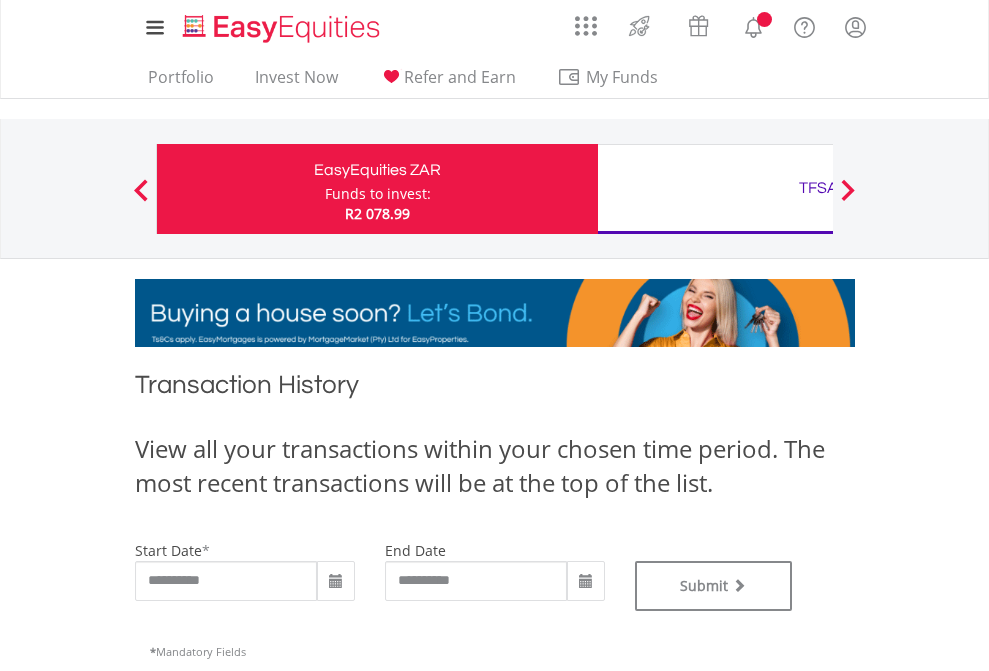 type on "**********" 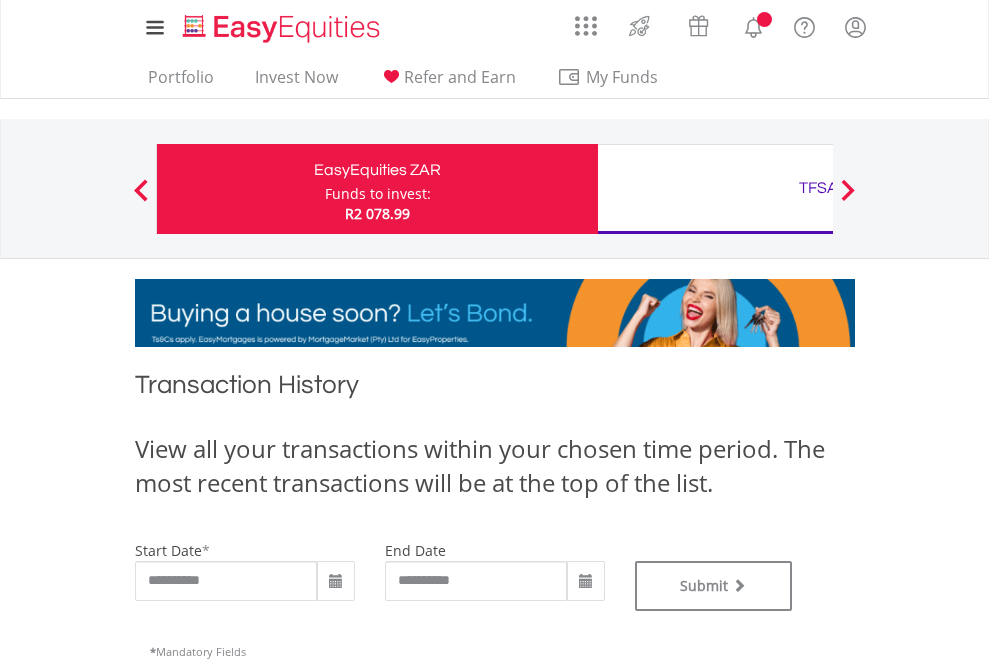 type on "**********" 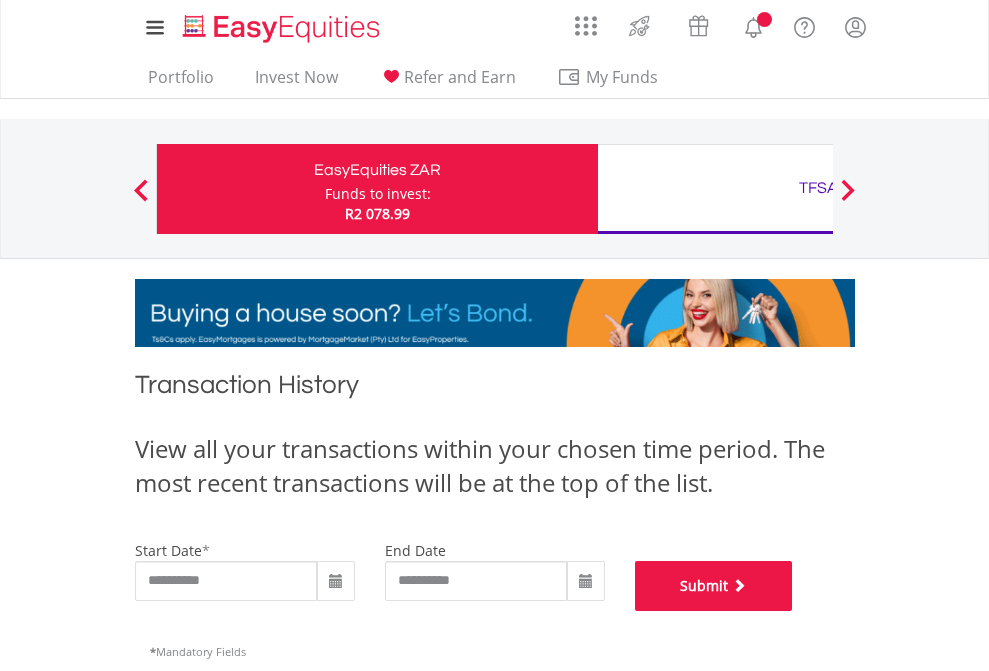 click on "Submit" at bounding box center (714, 586) 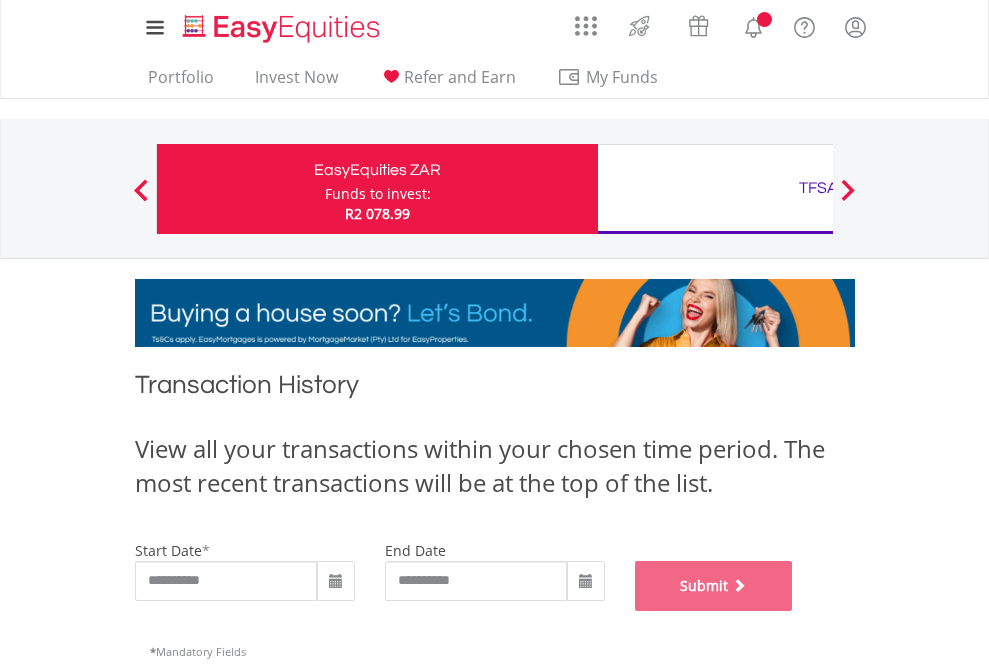 scroll, scrollTop: 811, scrollLeft: 0, axis: vertical 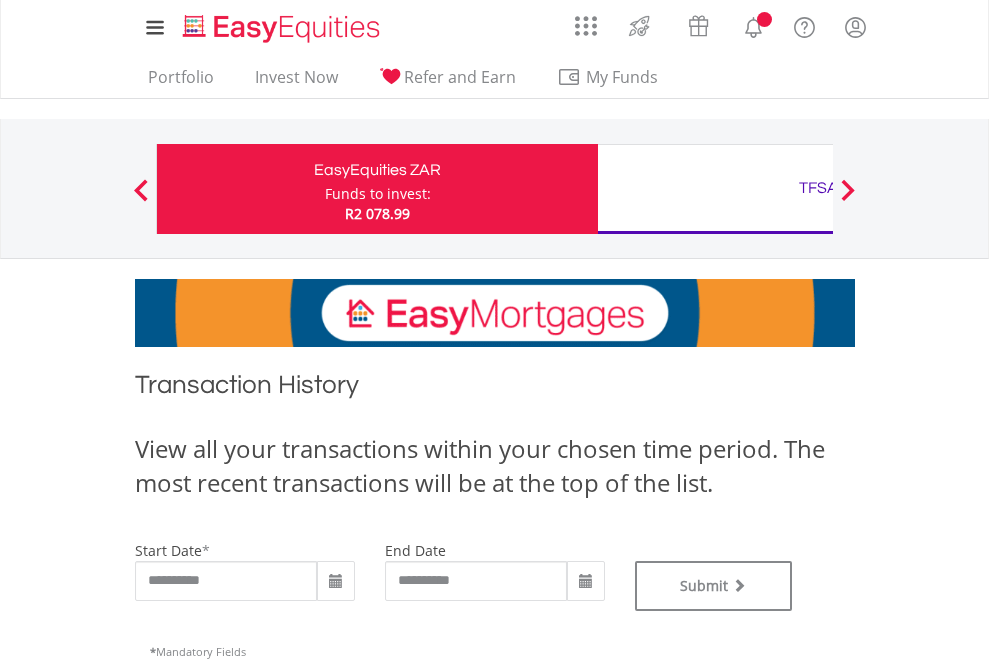 click on "TFSA" at bounding box center (818, 188) 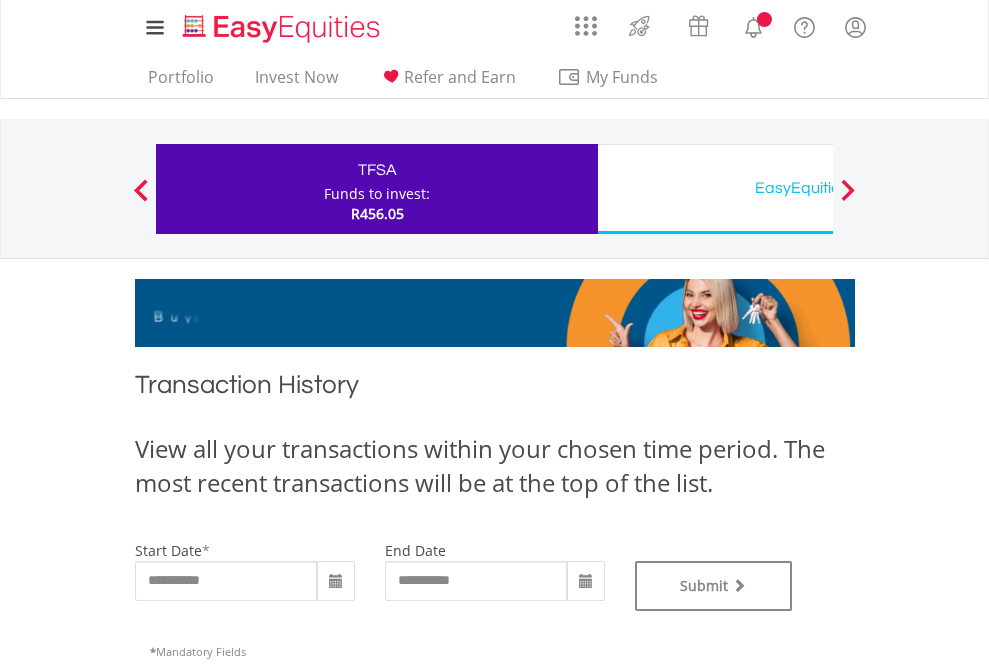 scroll, scrollTop: 0, scrollLeft: 0, axis: both 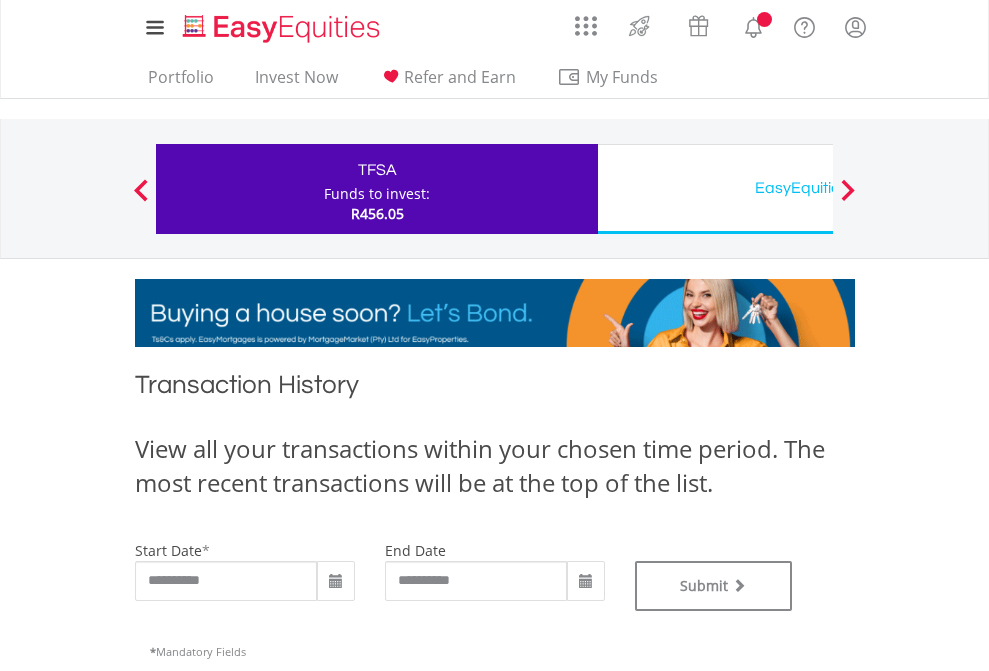 type on "**********" 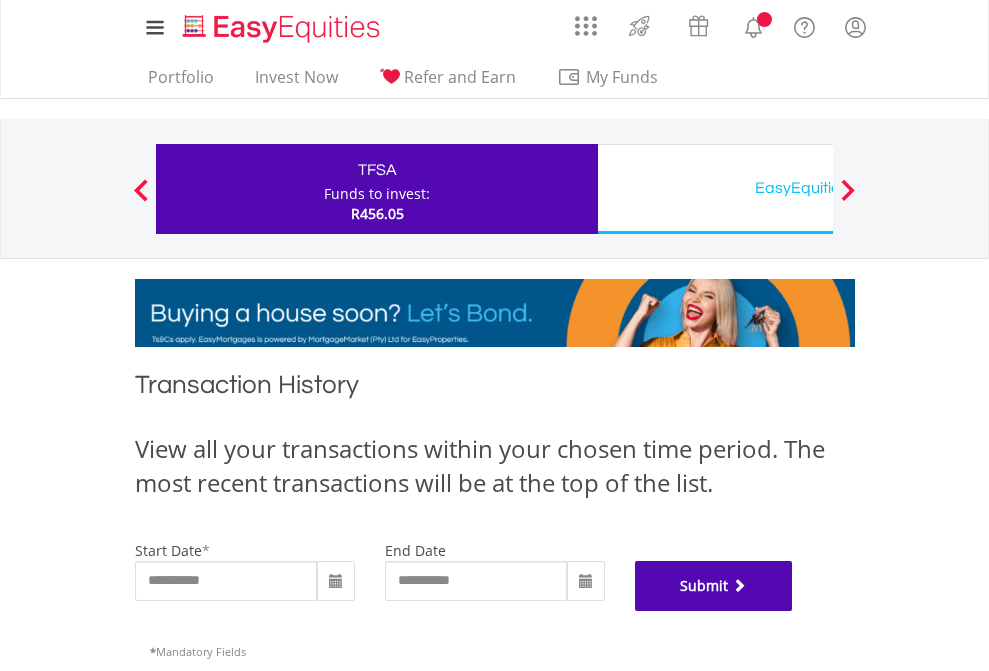 click on "Submit" at bounding box center (714, 586) 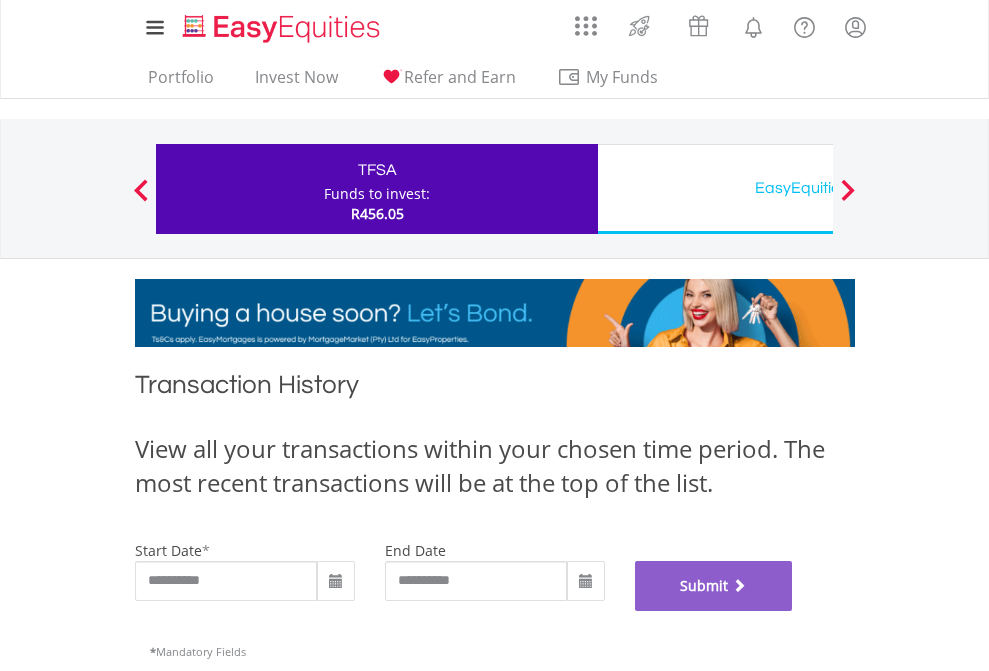 scroll, scrollTop: 811, scrollLeft: 0, axis: vertical 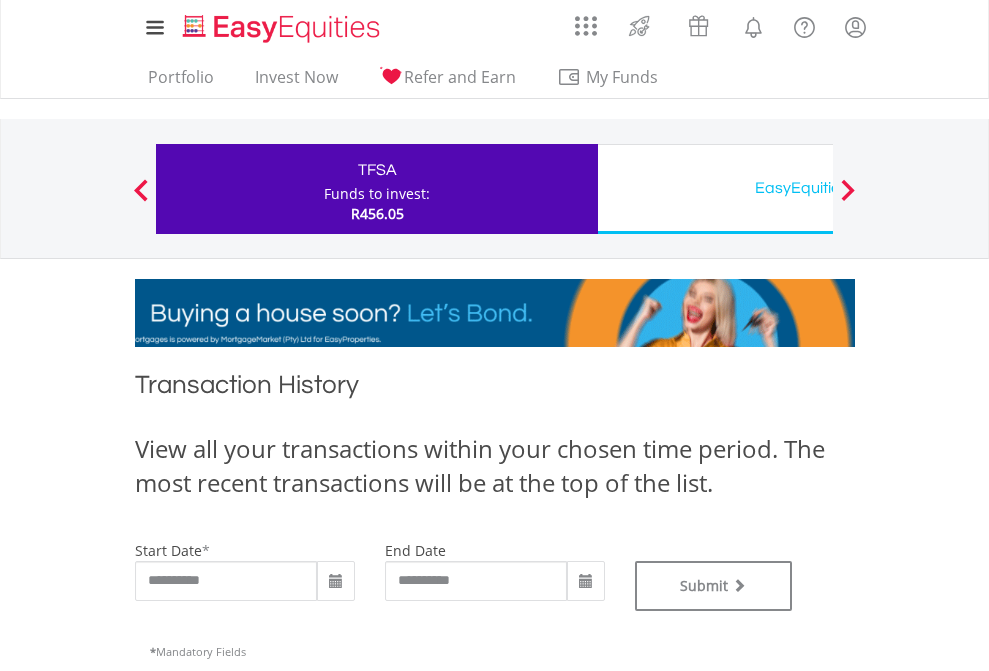 click on "EasyEquities USD" at bounding box center (818, 188) 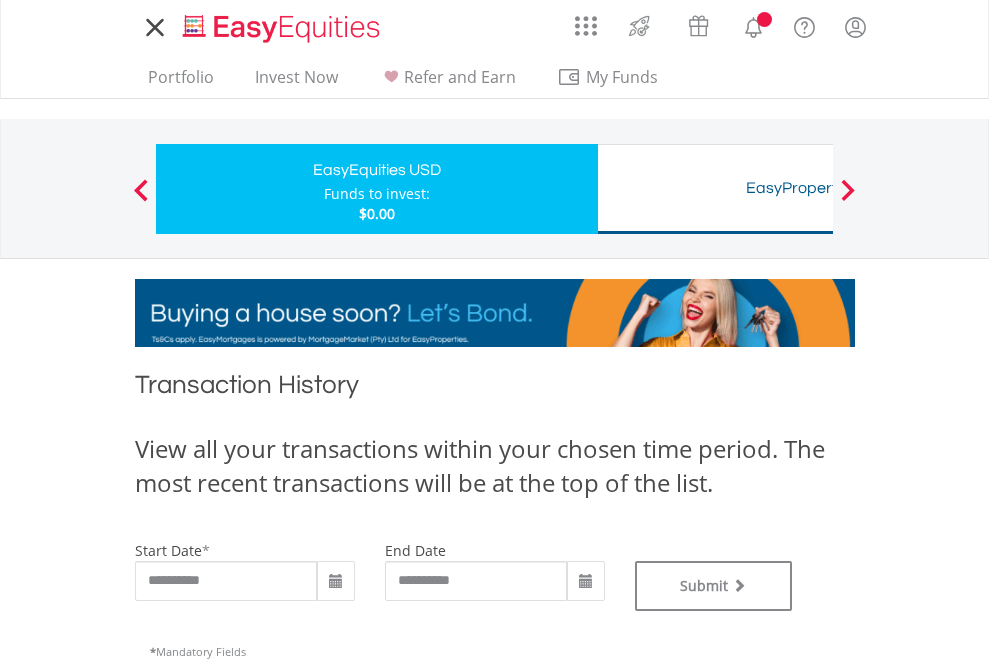 scroll, scrollTop: 0, scrollLeft: 0, axis: both 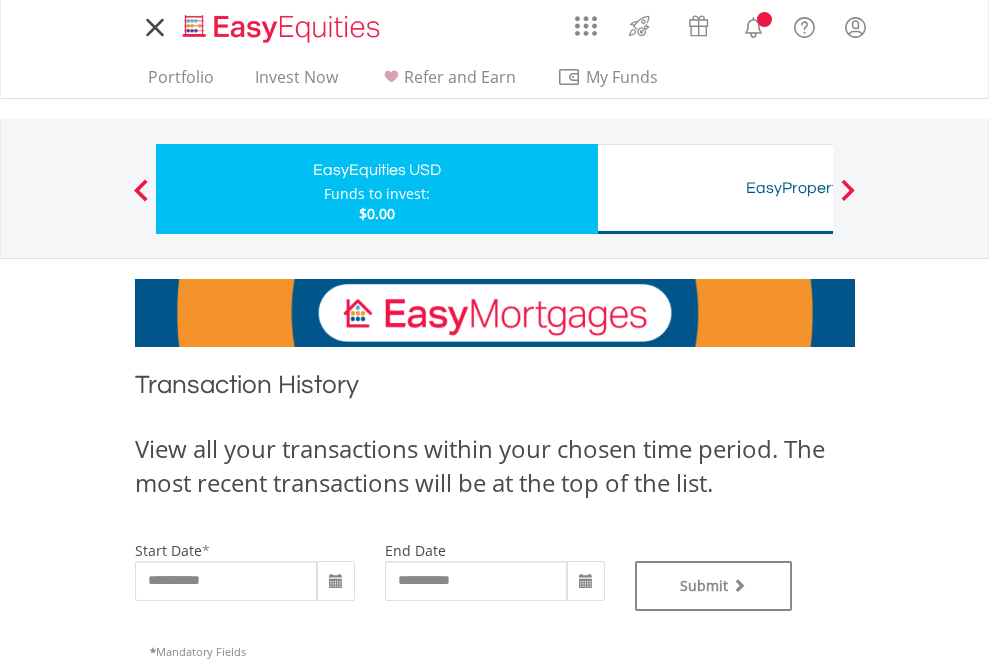 type on "**********" 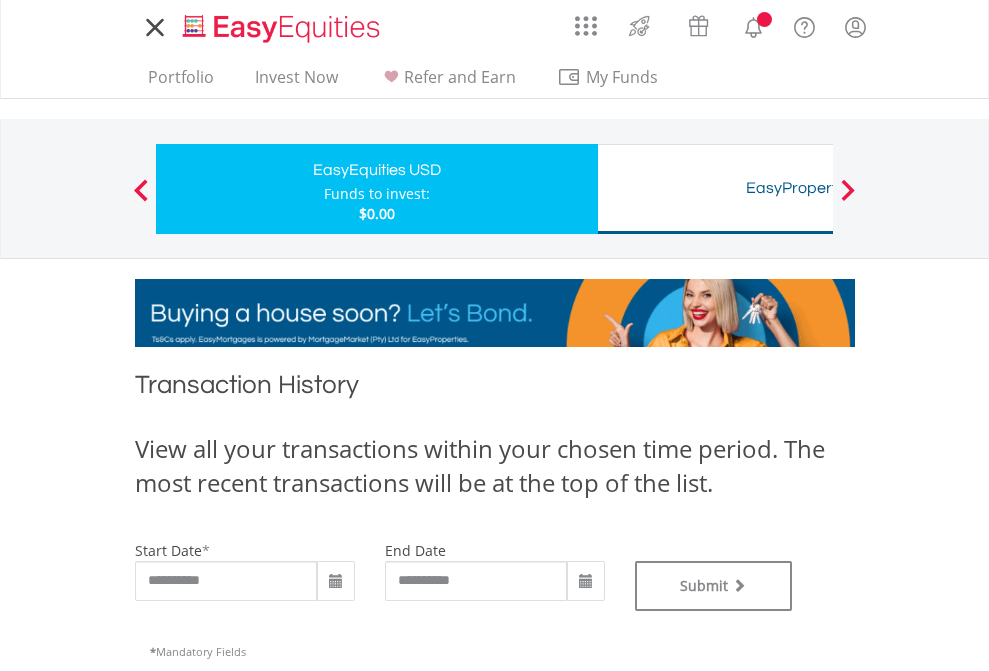 type on "**********" 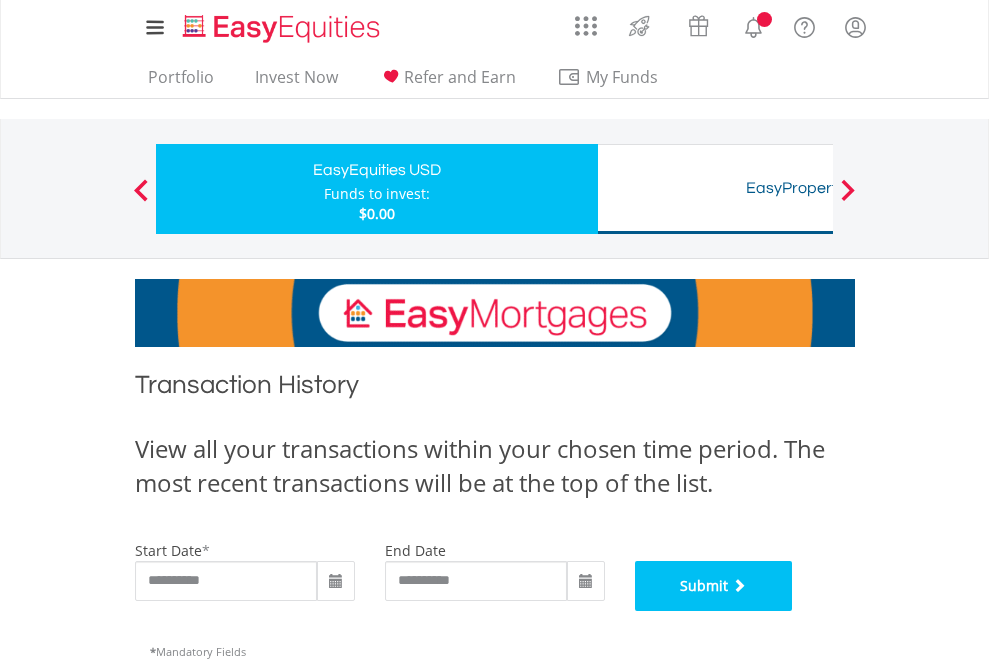click on "Submit" at bounding box center (714, 586) 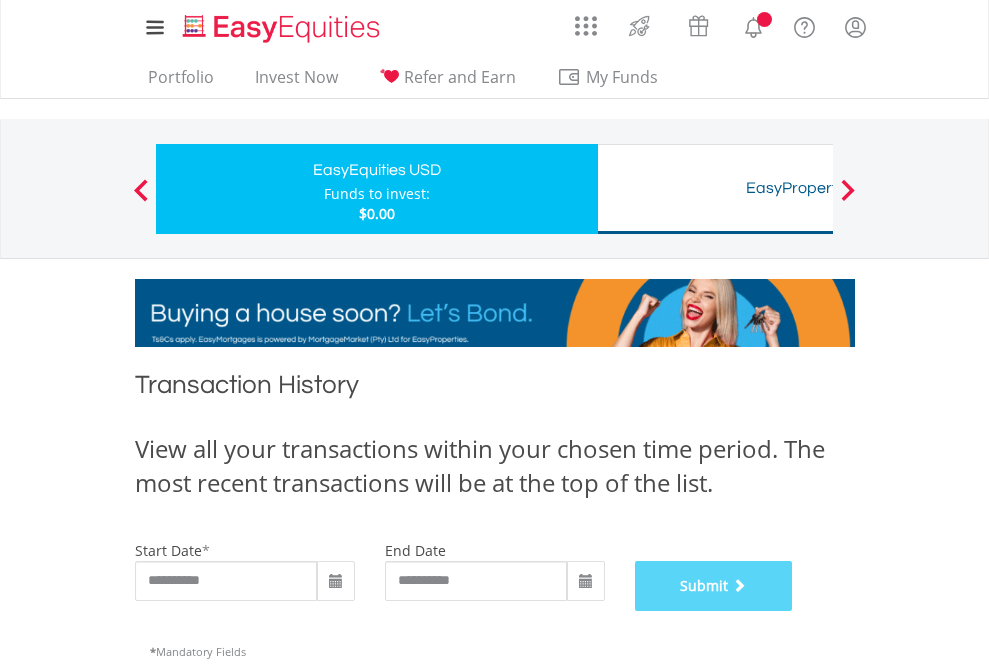 scroll, scrollTop: 811, scrollLeft: 0, axis: vertical 